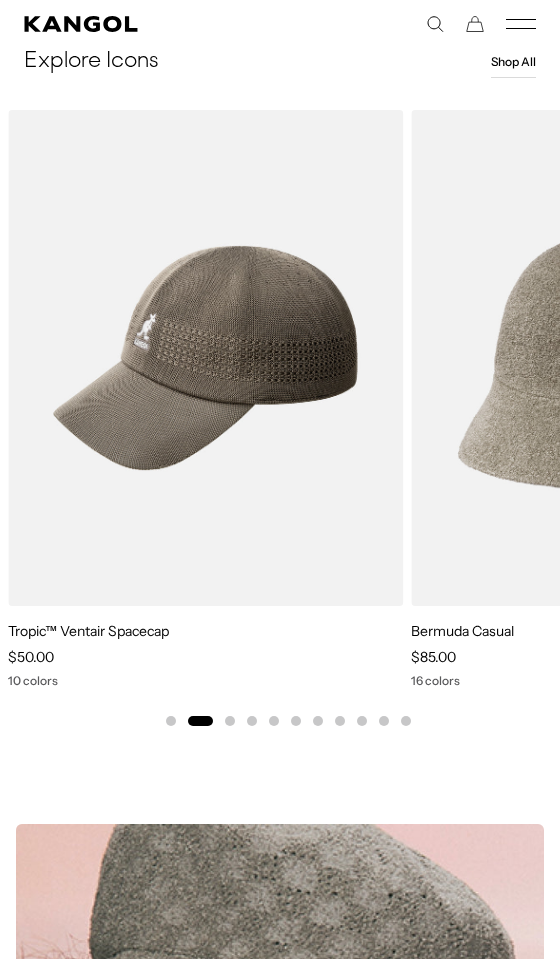 scroll, scrollTop: 1045, scrollLeft: 0, axis: vertical 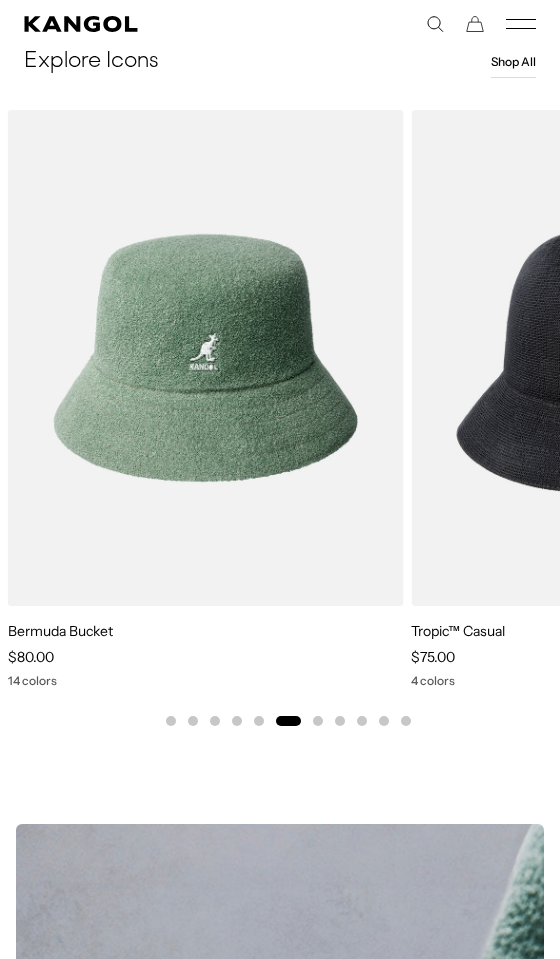 click at bounding box center (0, 0) 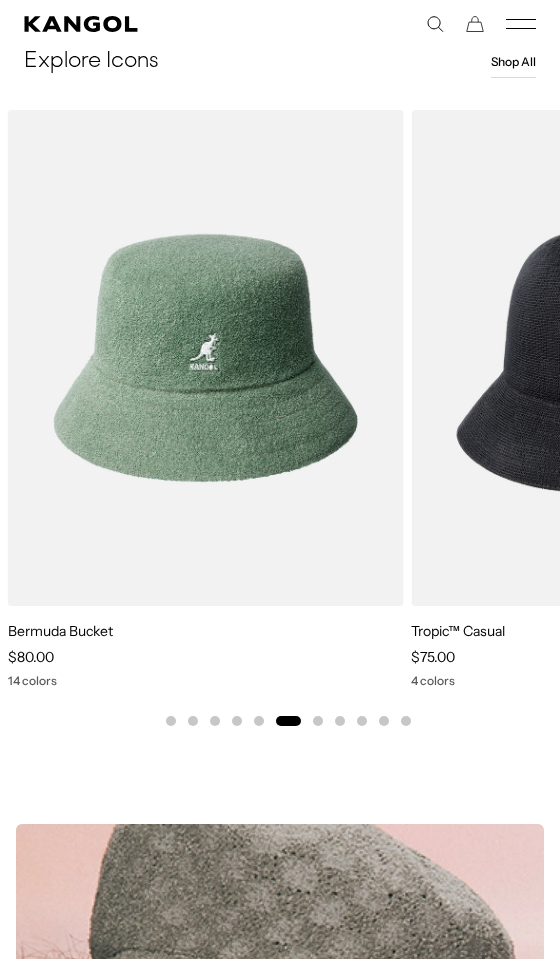 scroll, scrollTop: 1129, scrollLeft: 0, axis: vertical 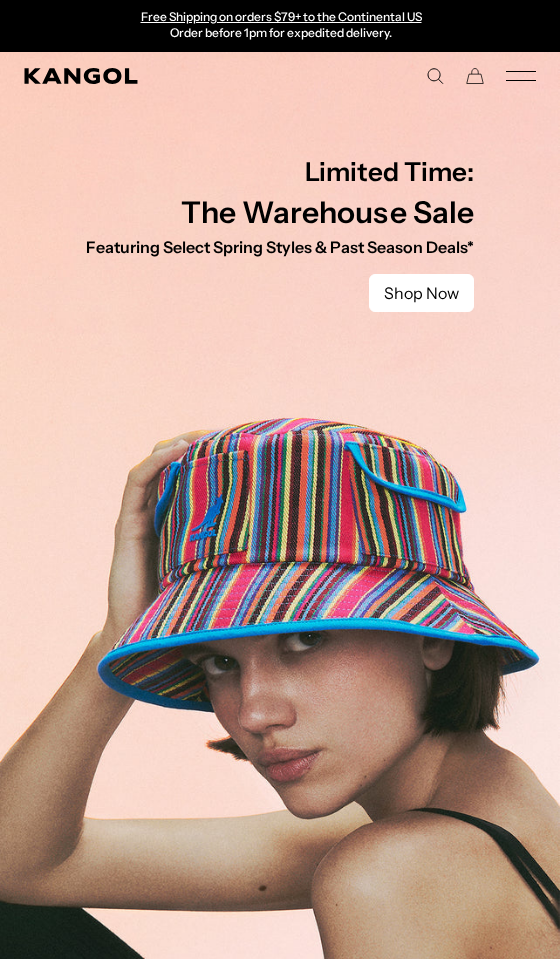 click on "Shop Now" at bounding box center (421, 293) 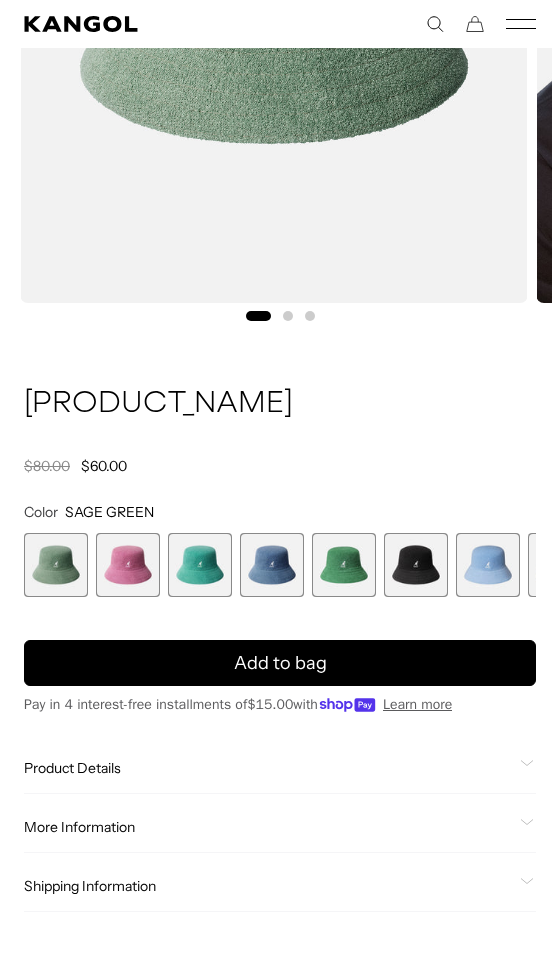 scroll, scrollTop: 528, scrollLeft: 0, axis: vertical 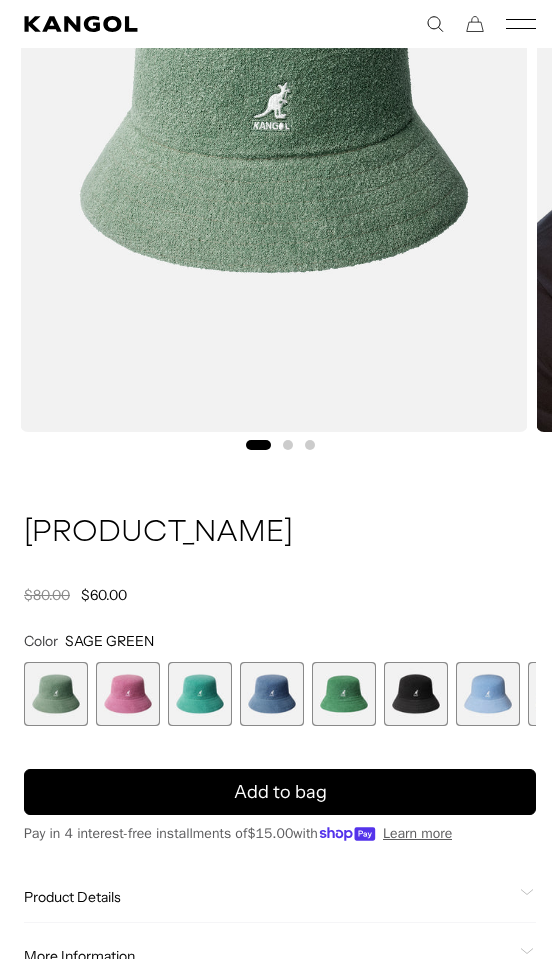 click at bounding box center (344, 694) 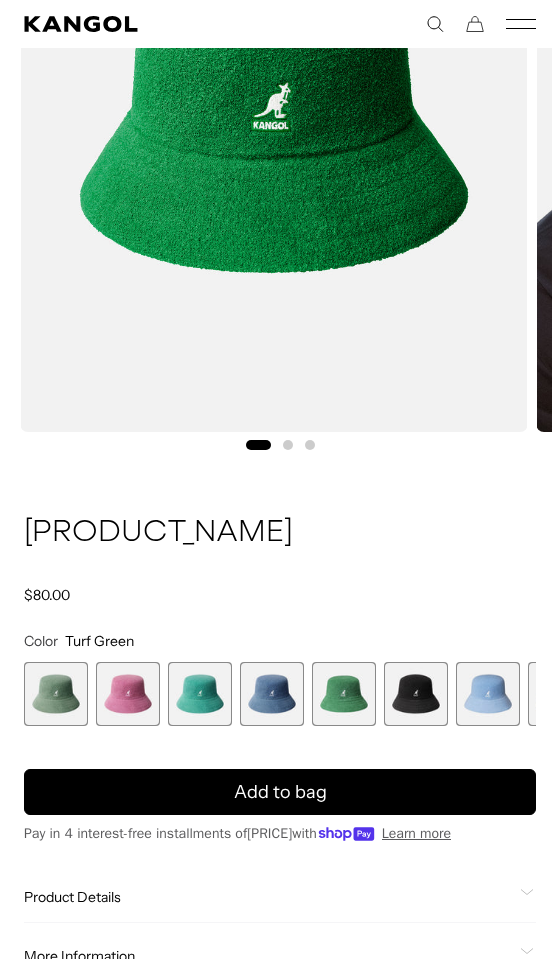 scroll, scrollTop: 0, scrollLeft: 0, axis: both 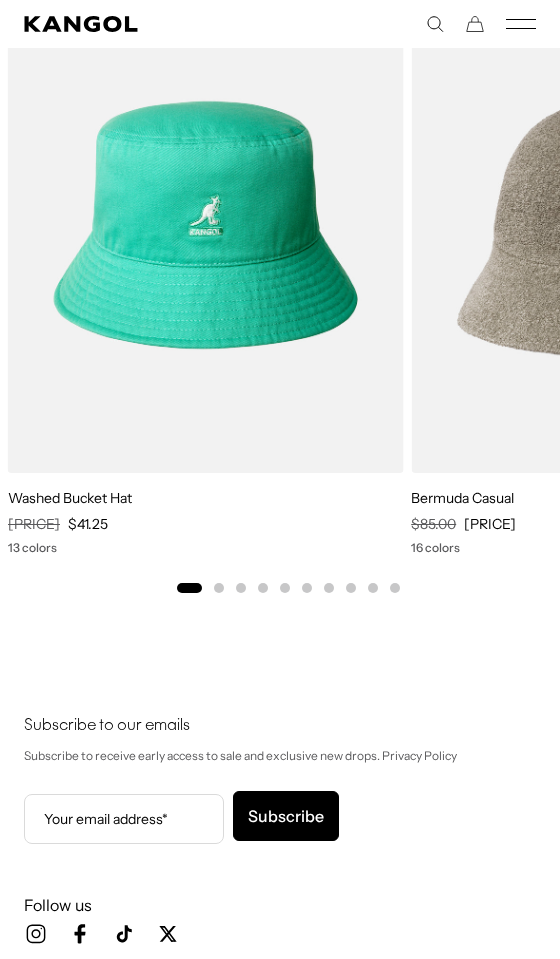 click at bounding box center (0, 0) 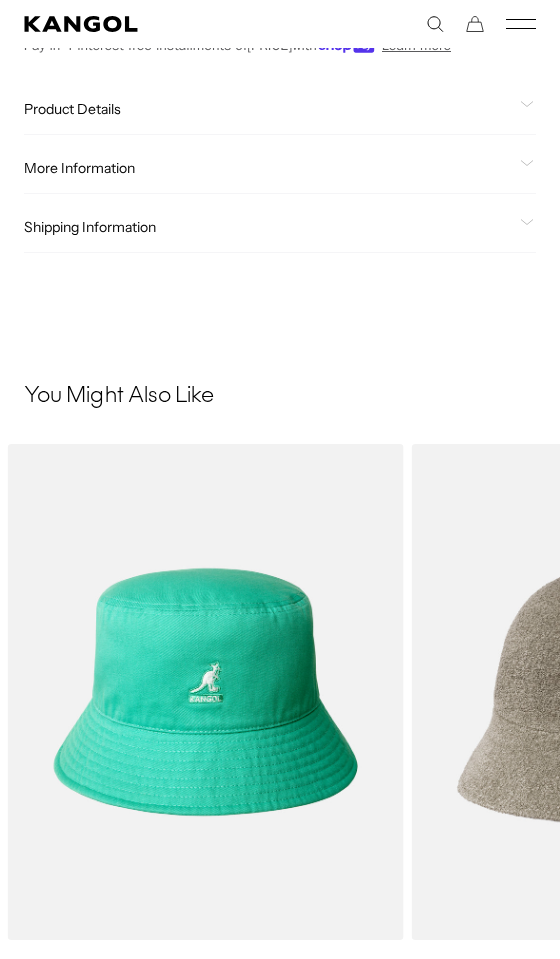 scroll, scrollTop: 1041, scrollLeft: 0, axis: vertical 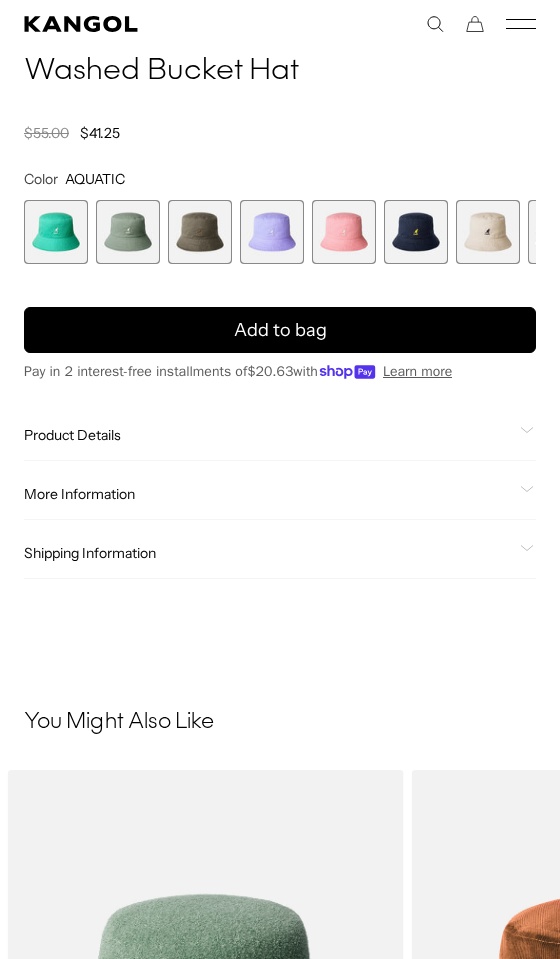 click on "Product Details" at bounding box center (268, 435) 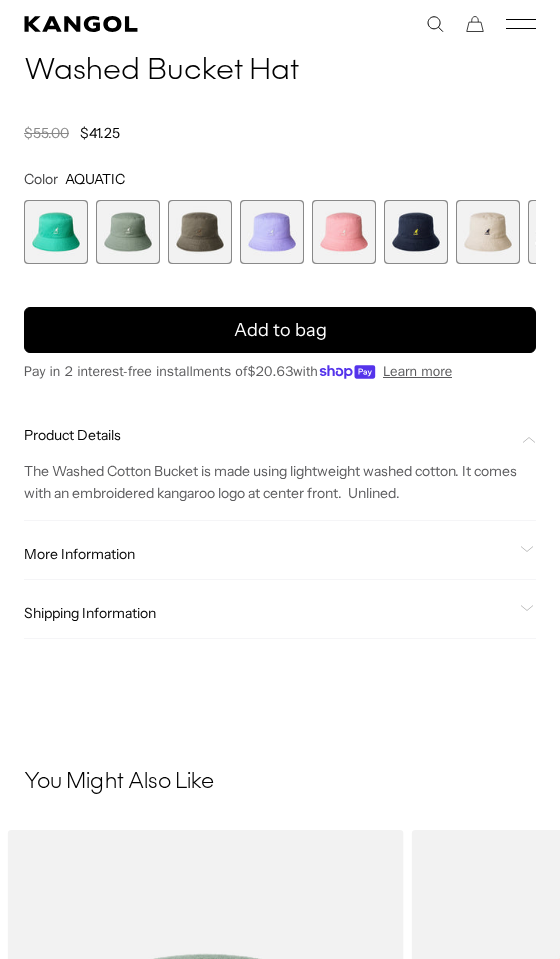 scroll, scrollTop: 0, scrollLeft: 411, axis: horizontal 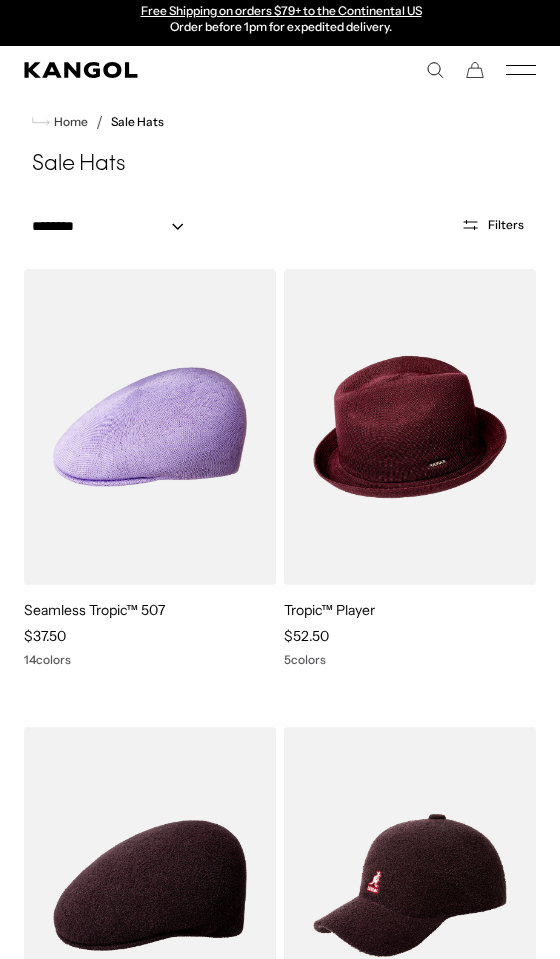 click at bounding box center (0, 0) 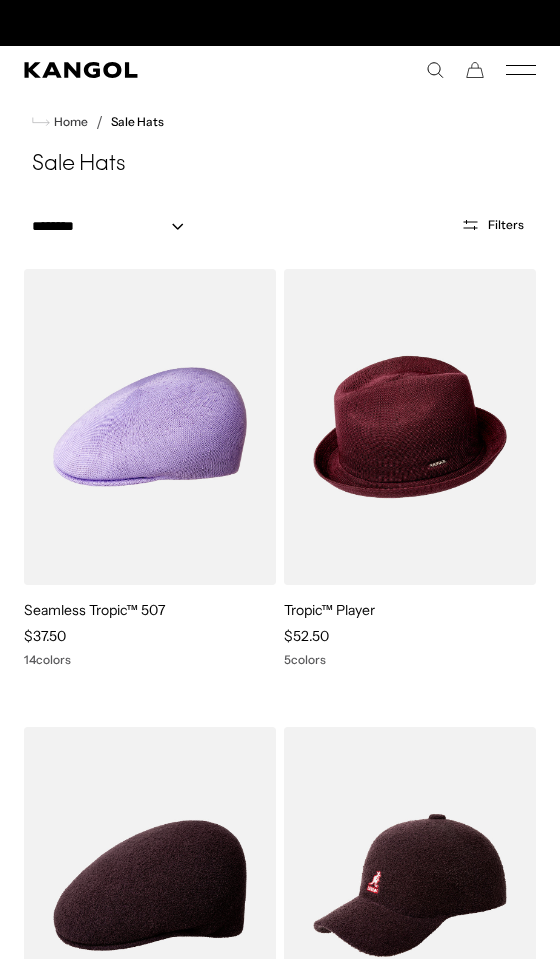 scroll, scrollTop: 0, scrollLeft: 411, axis: horizontal 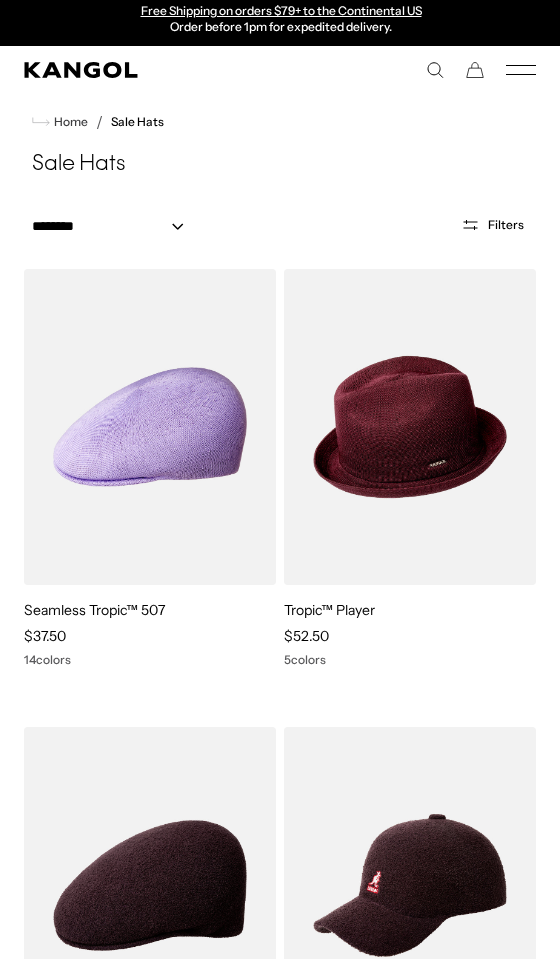 click at bounding box center (521, 65) 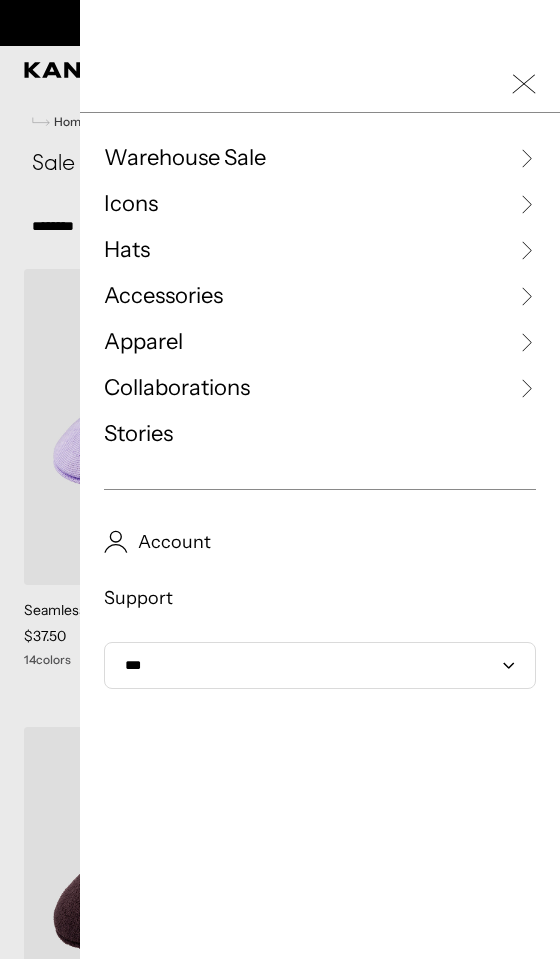 scroll, scrollTop: 0, scrollLeft: 0, axis: both 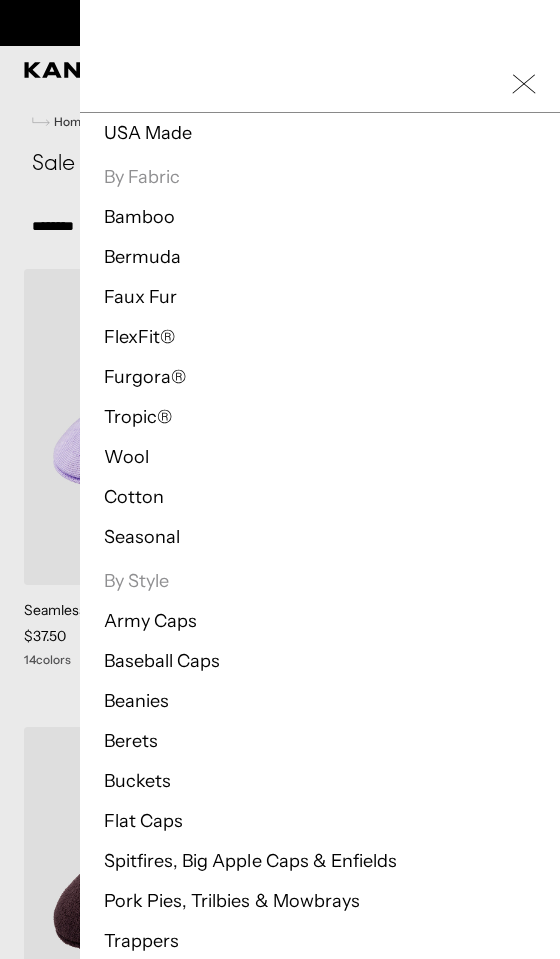 click on "Buckets" at bounding box center (137, 781) 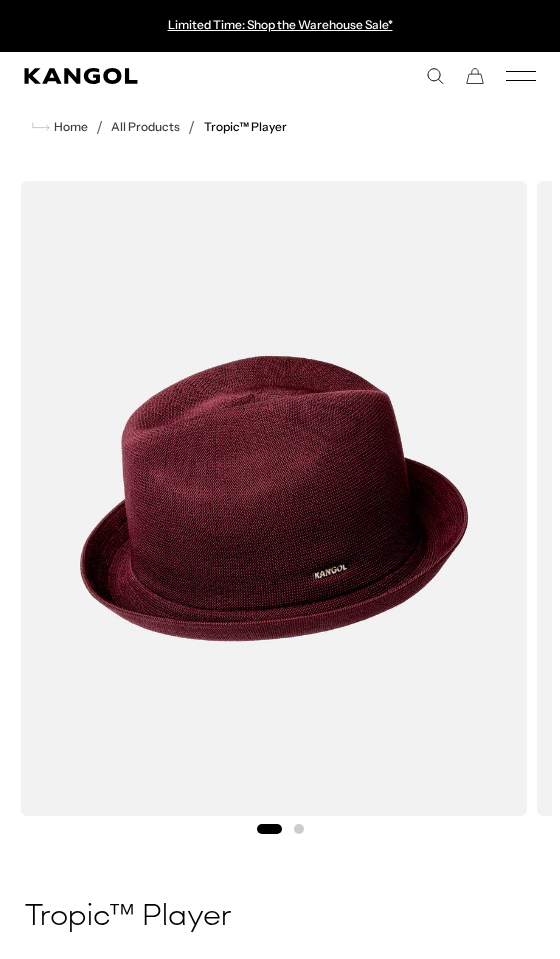 scroll, scrollTop: 147, scrollLeft: 0, axis: vertical 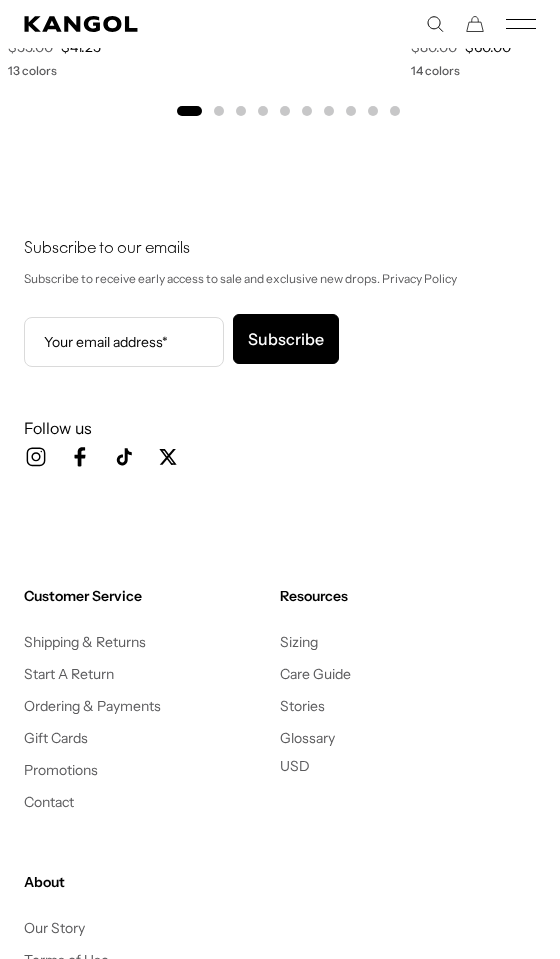 click at bounding box center (0, 0) 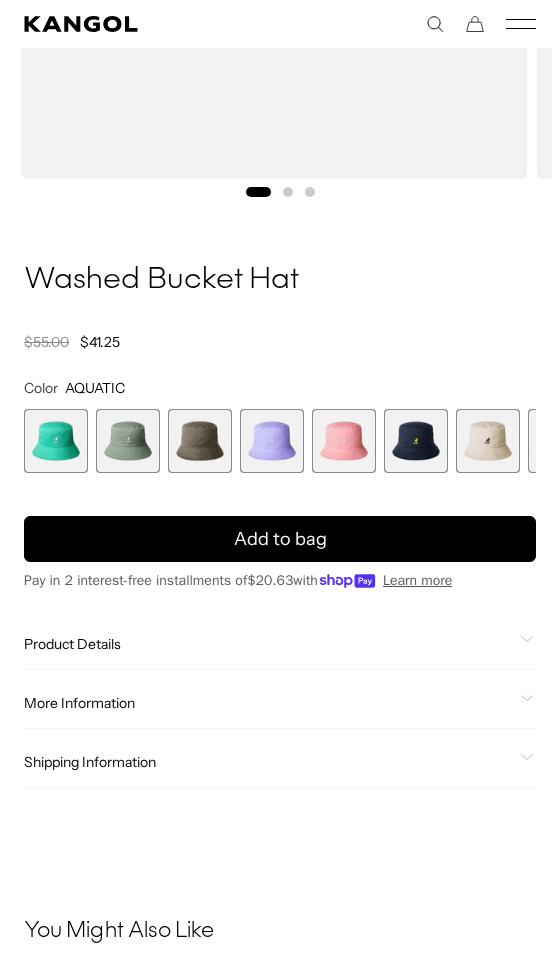 click on "More Information" at bounding box center [268, 644] 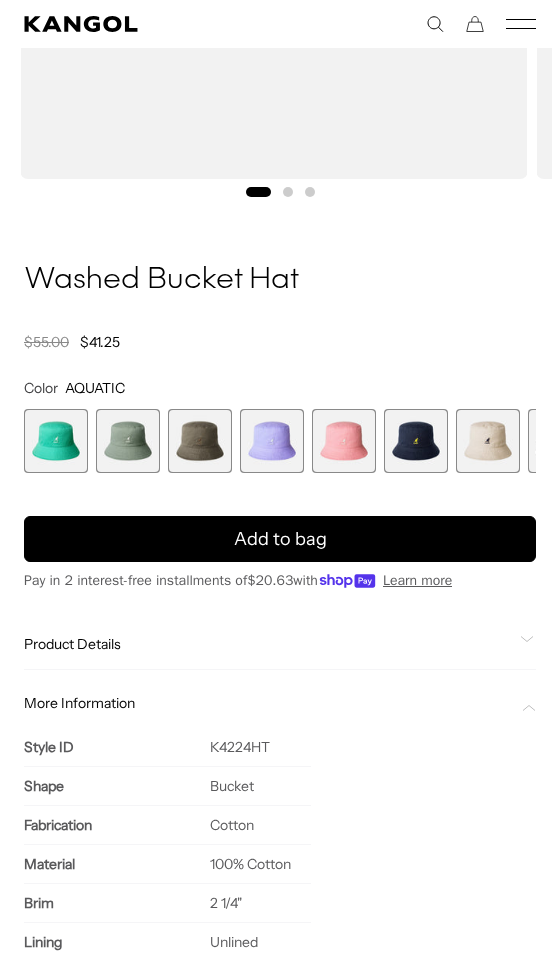 scroll, scrollTop: 637, scrollLeft: 0, axis: vertical 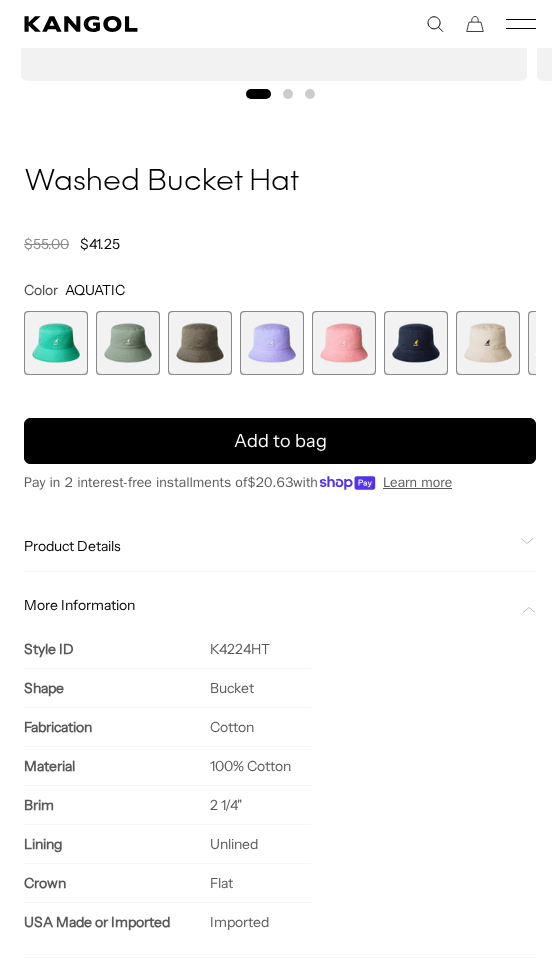 click on "Product Details" at bounding box center [268, 546] 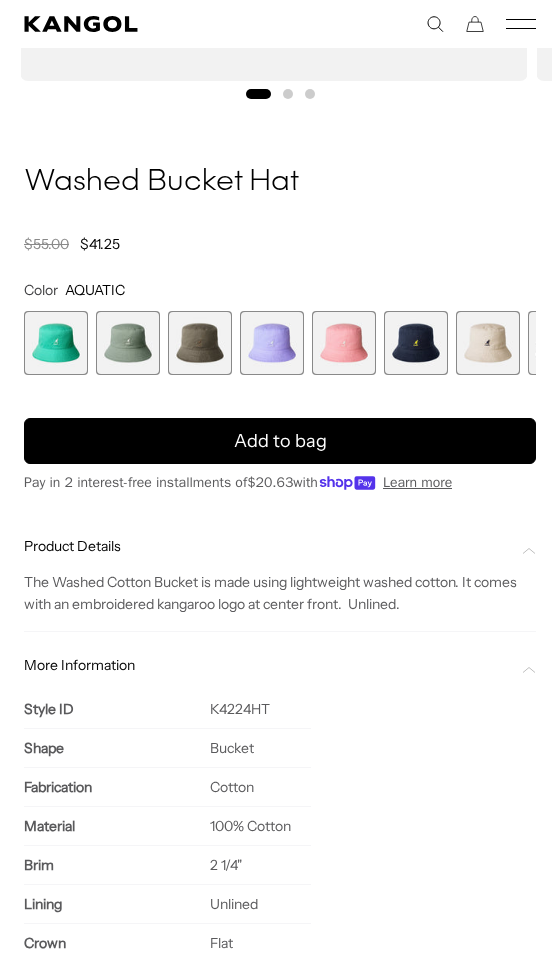 scroll, scrollTop: 0, scrollLeft: 411, axis: horizontal 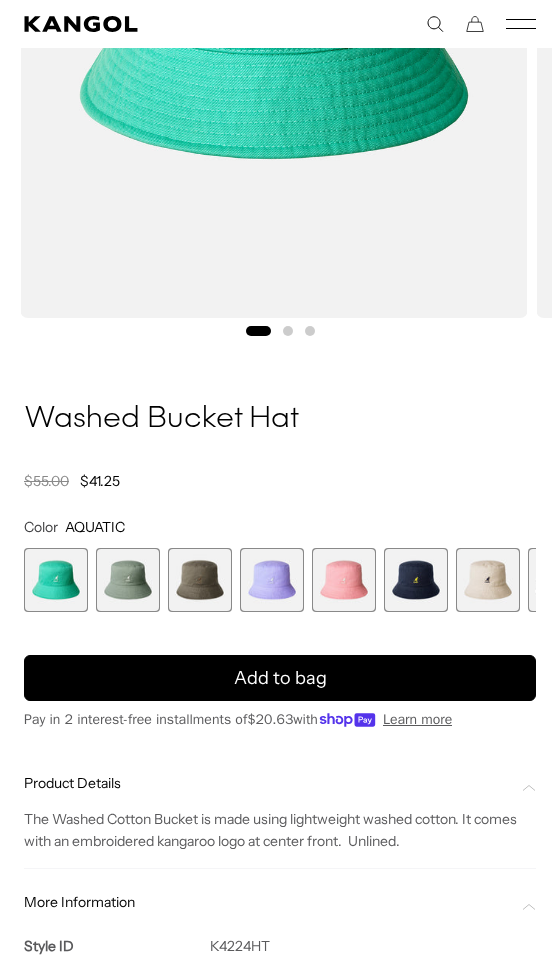 click at bounding box center [416, 580] 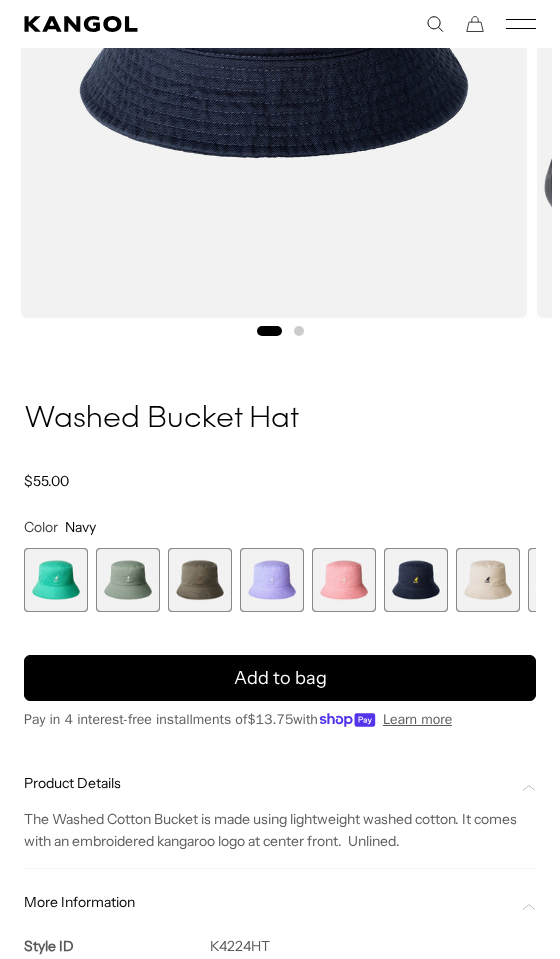 scroll, scrollTop: 0, scrollLeft: 0, axis: both 